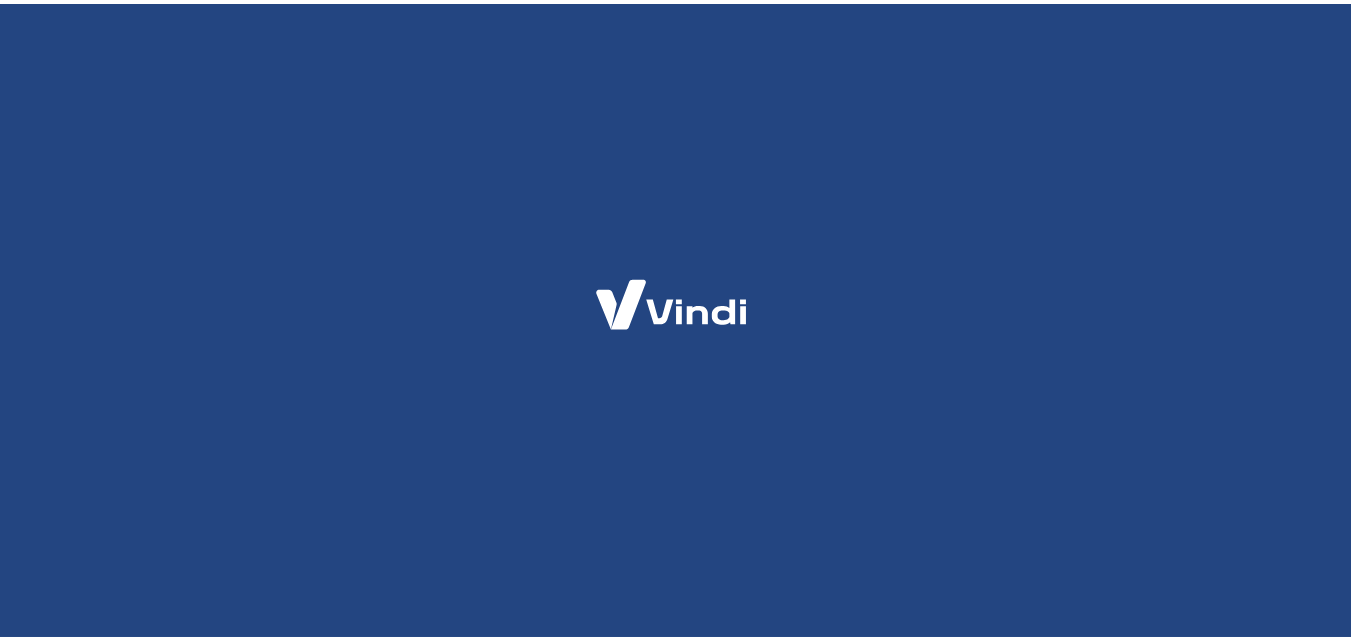 scroll, scrollTop: 0, scrollLeft: 0, axis: both 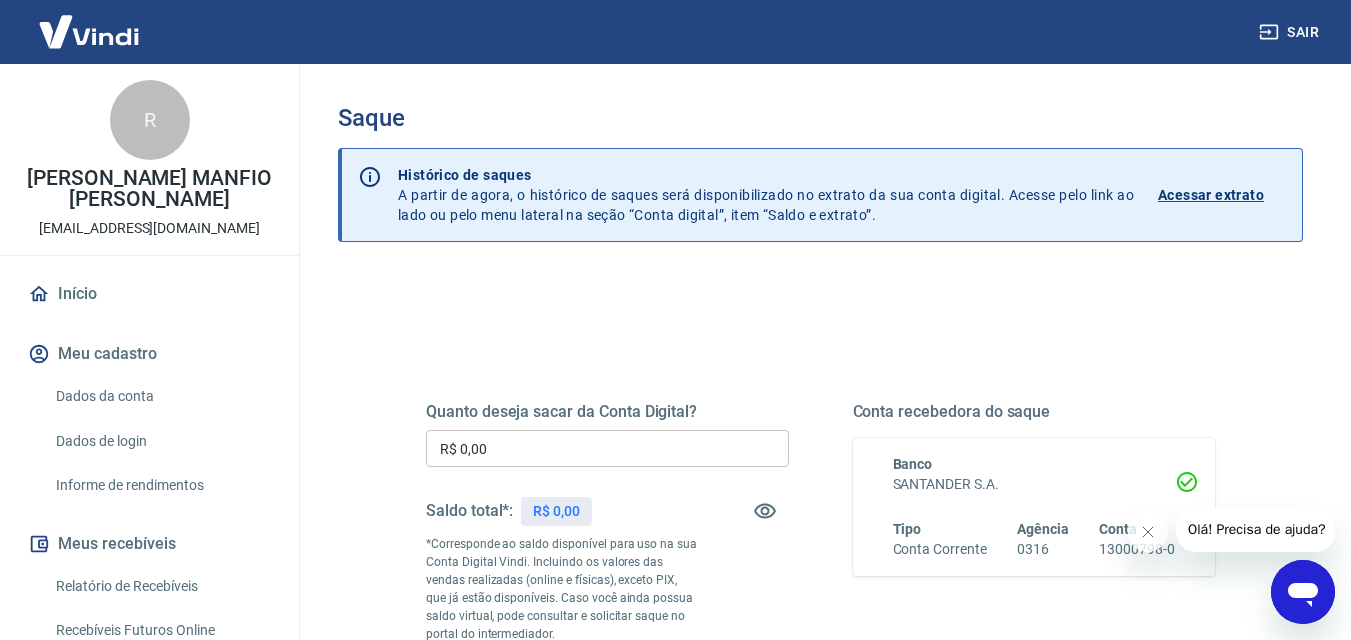 click on "Acessar extrato" at bounding box center (1211, 195) 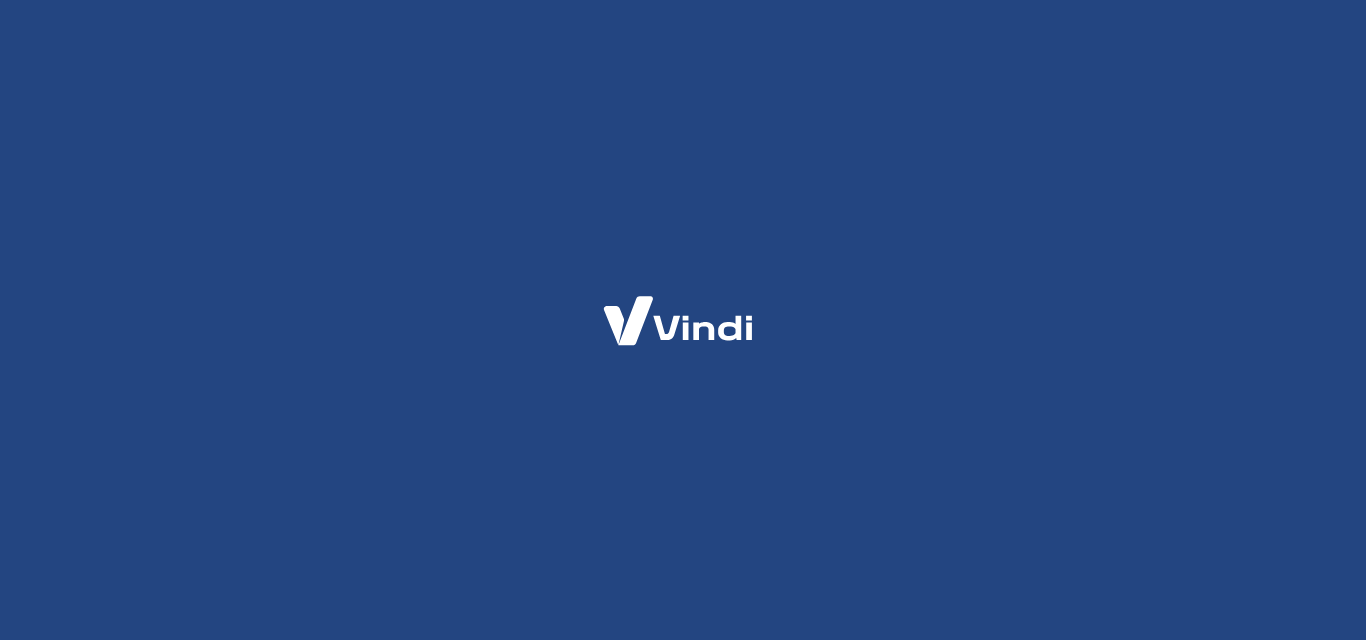 scroll, scrollTop: 0, scrollLeft: 0, axis: both 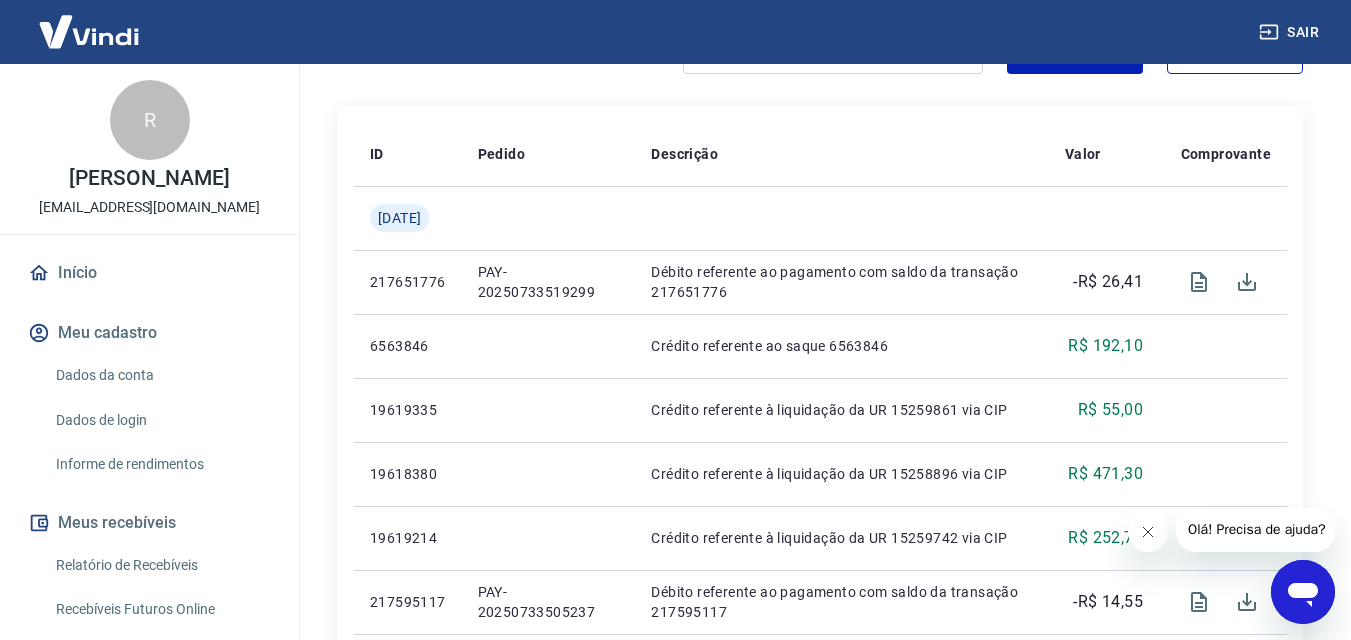 click 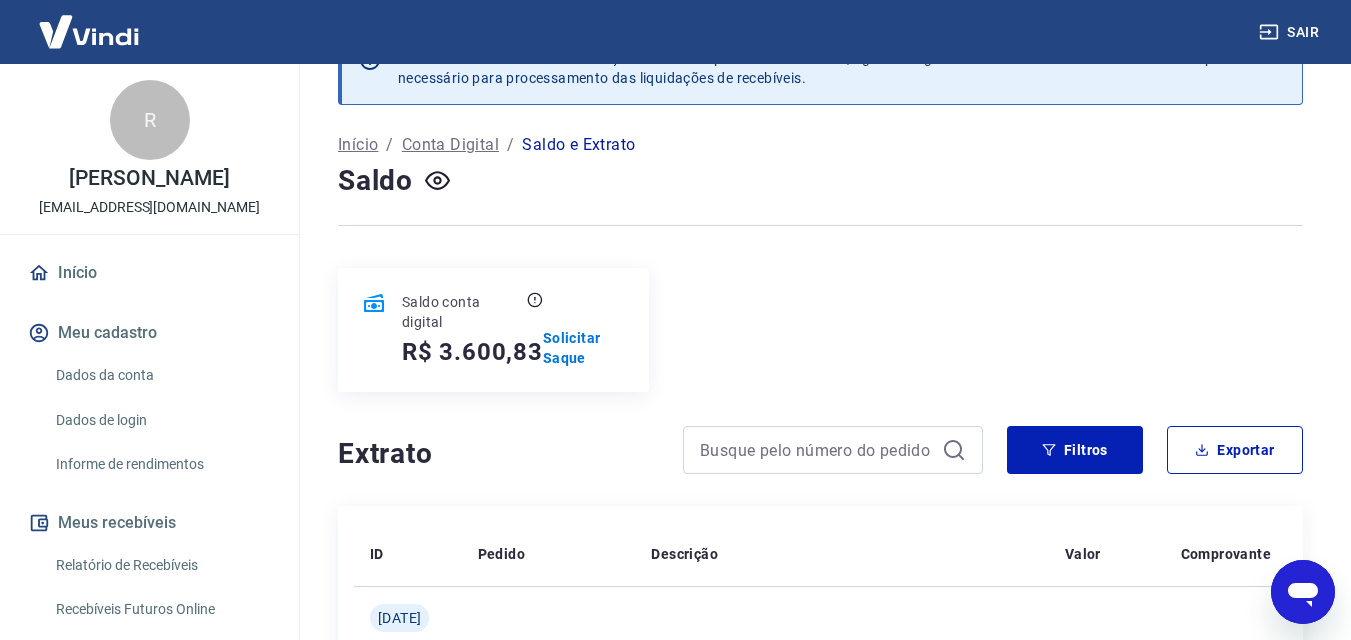 scroll, scrollTop: 0, scrollLeft: 0, axis: both 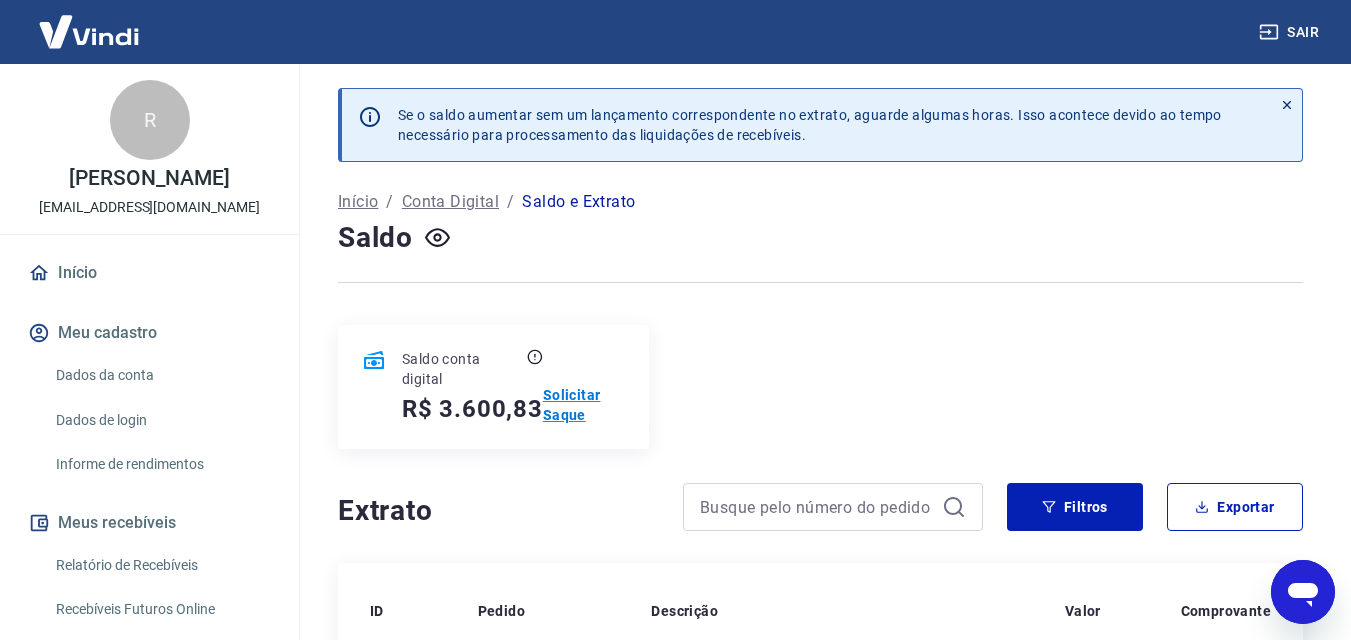 click on "Solicitar Saque" at bounding box center (584, 405) 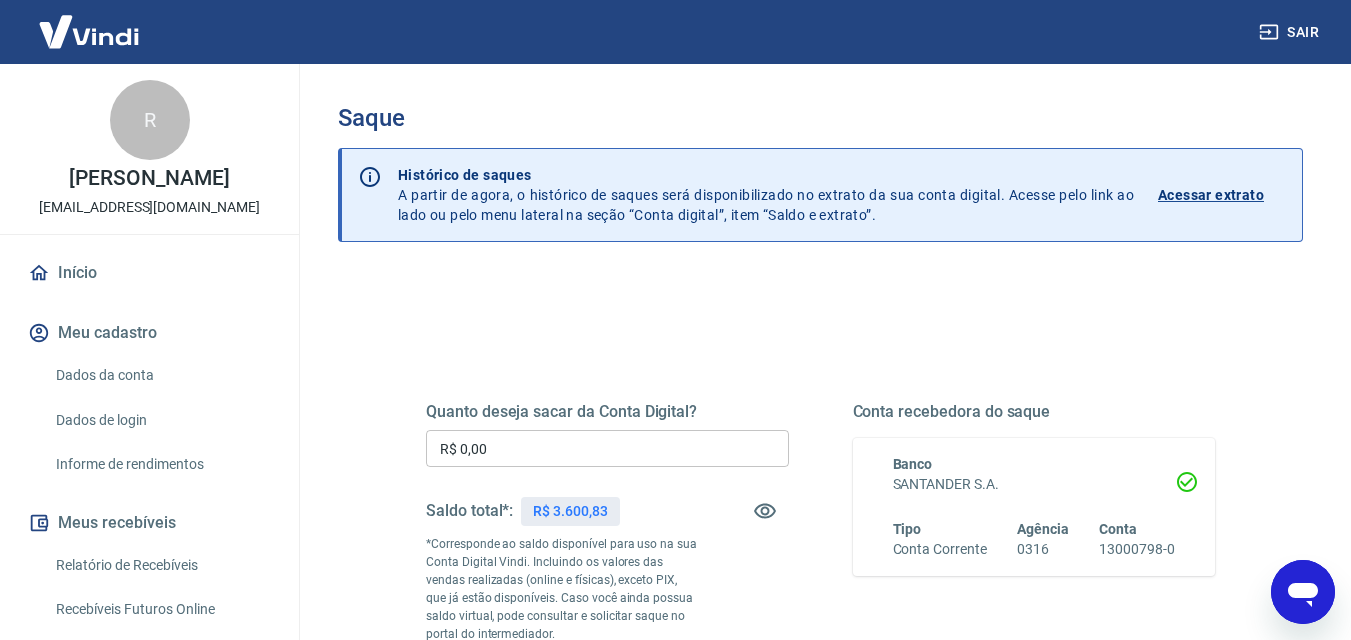 click on "Quanto deseja sacar da Conta Digital?" at bounding box center (607, 412) 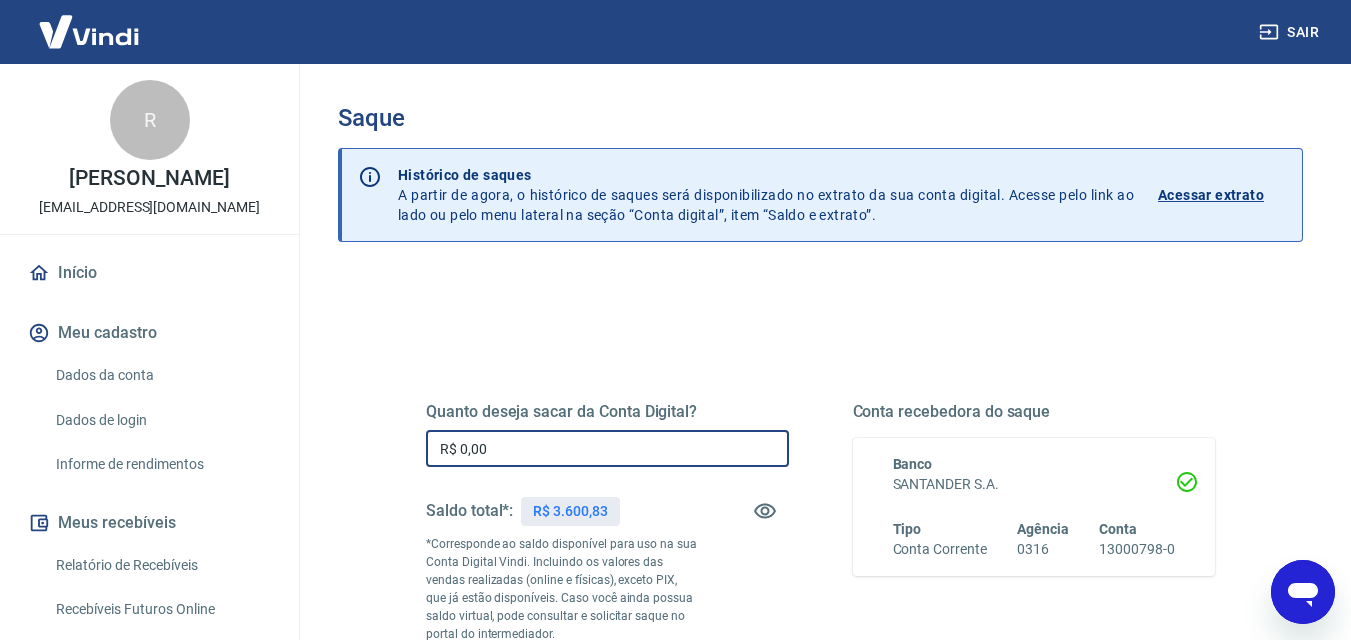 click on "R$ 0,00" at bounding box center (607, 448) 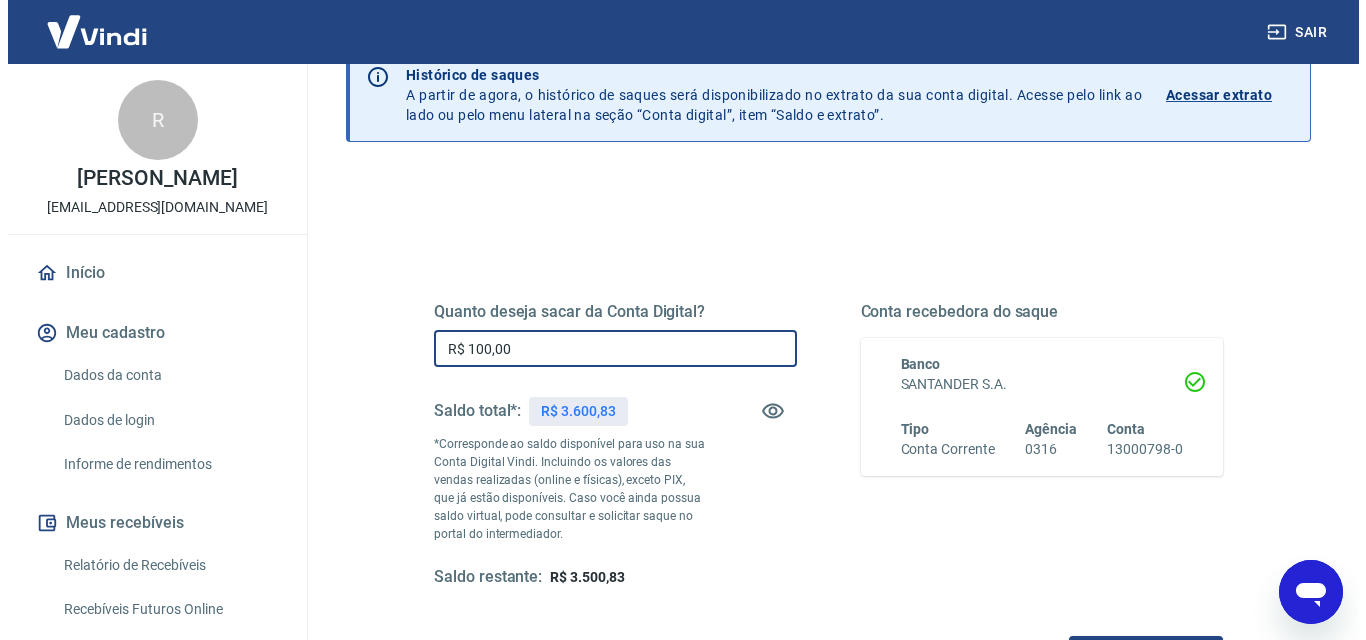 scroll, scrollTop: 367, scrollLeft: 0, axis: vertical 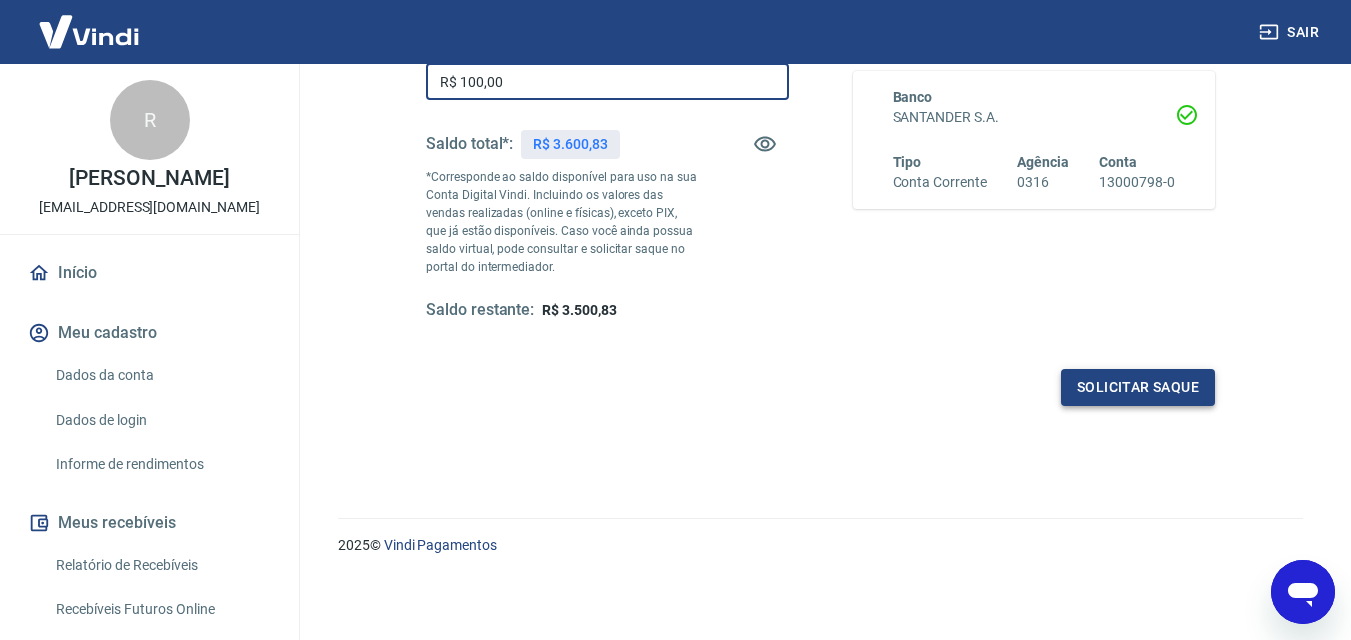 type on "R$ 100,00" 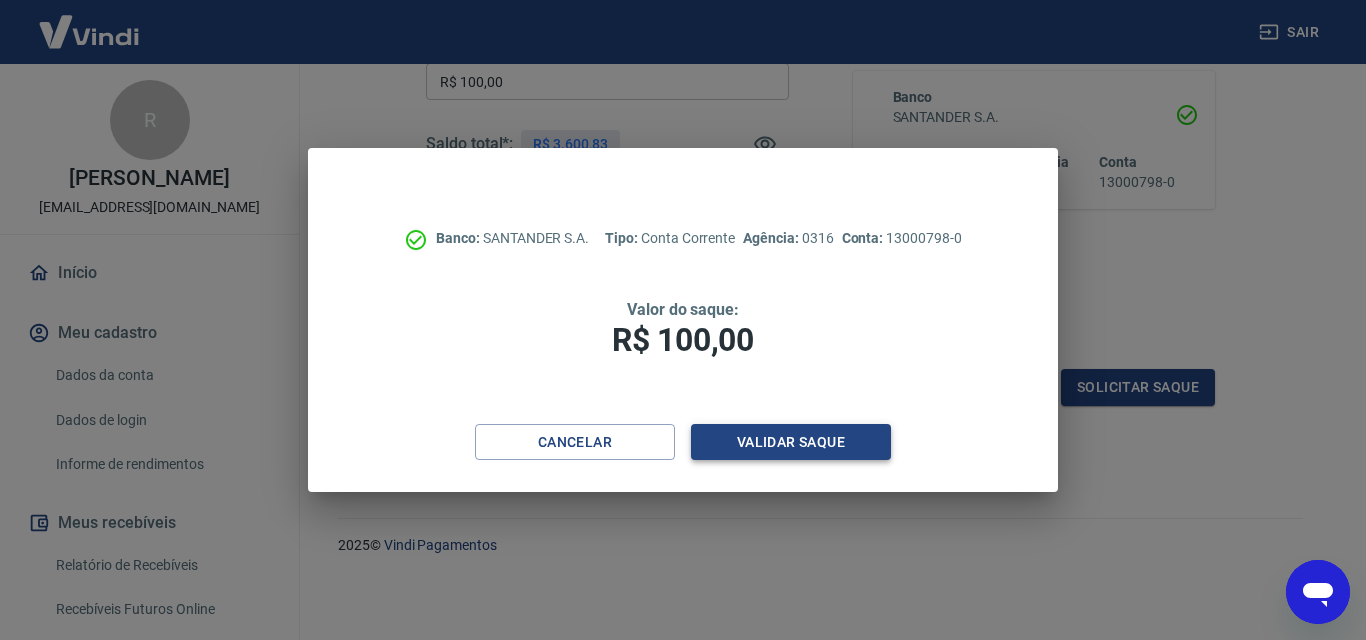 click on "Validar saque" at bounding box center [791, 442] 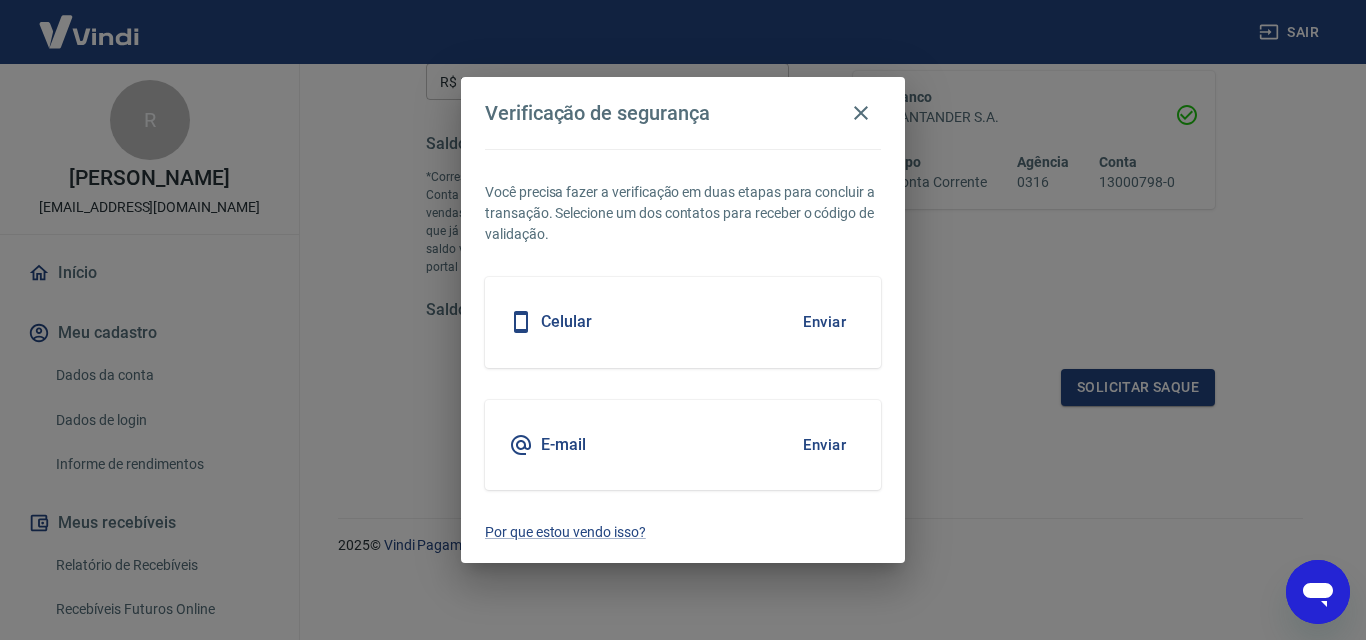 click on "Enviar" at bounding box center (824, 445) 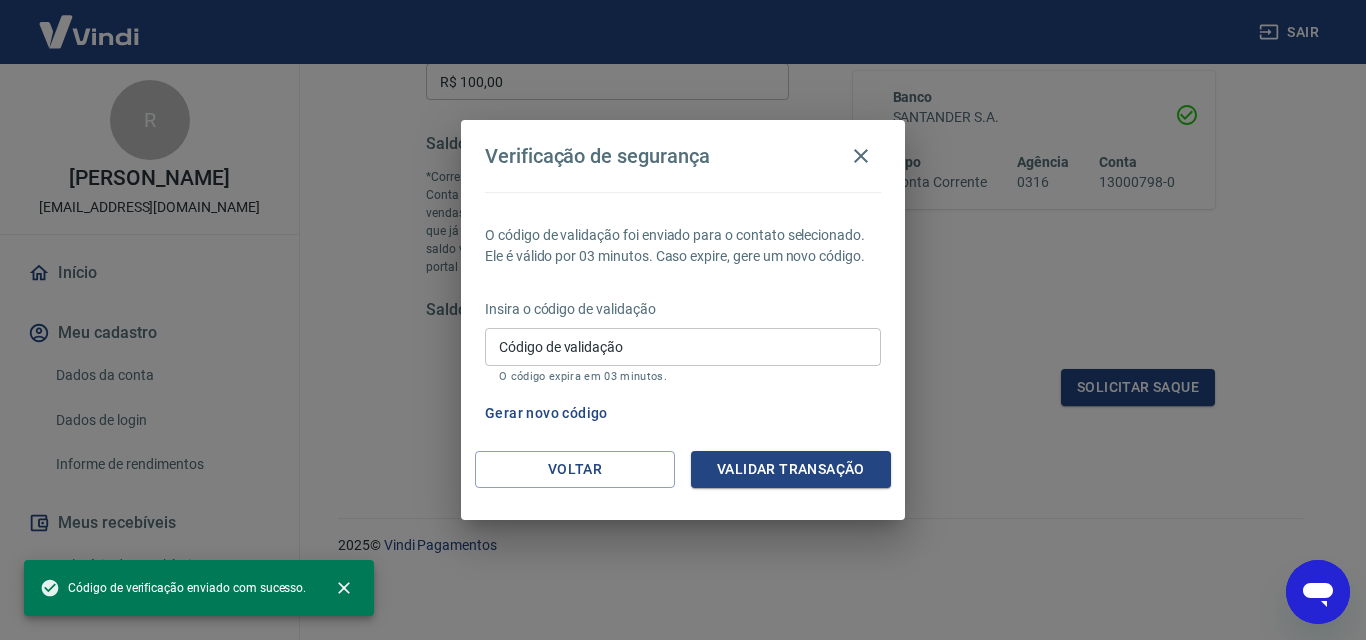 click on "Código de validação" at bounding box center (683, 346) 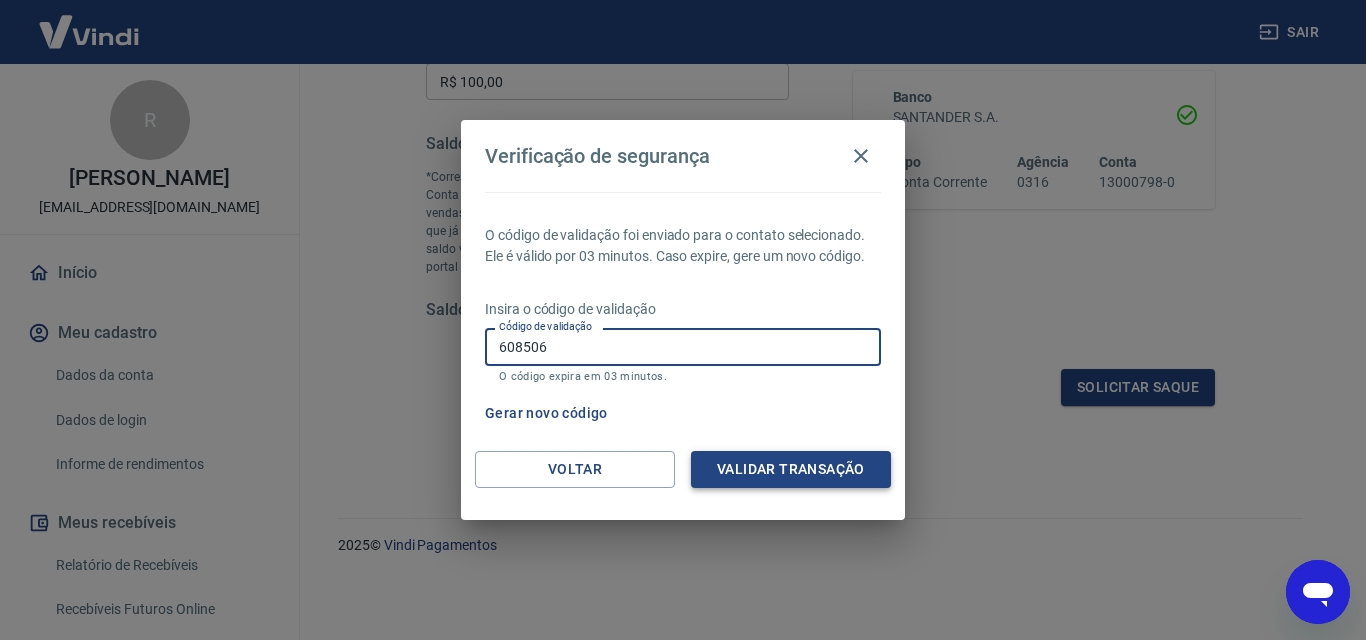 type on "608506" 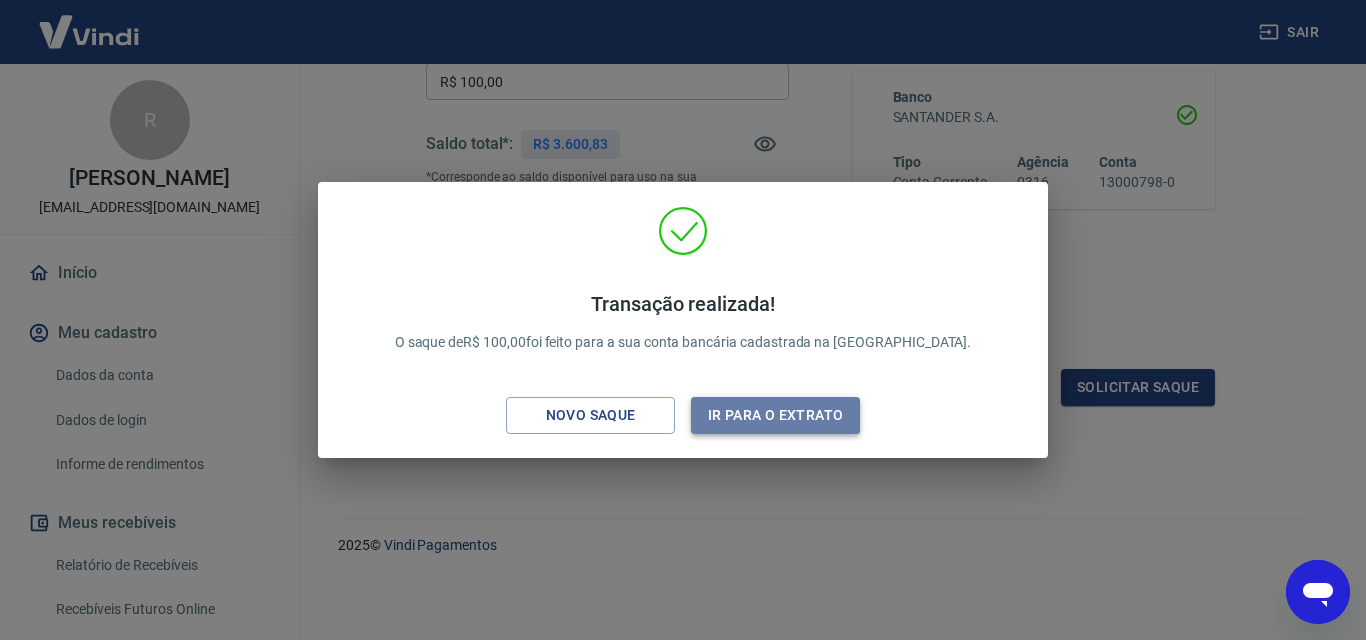 click on "Ir para o extrato" at bounding box center (775, 415) 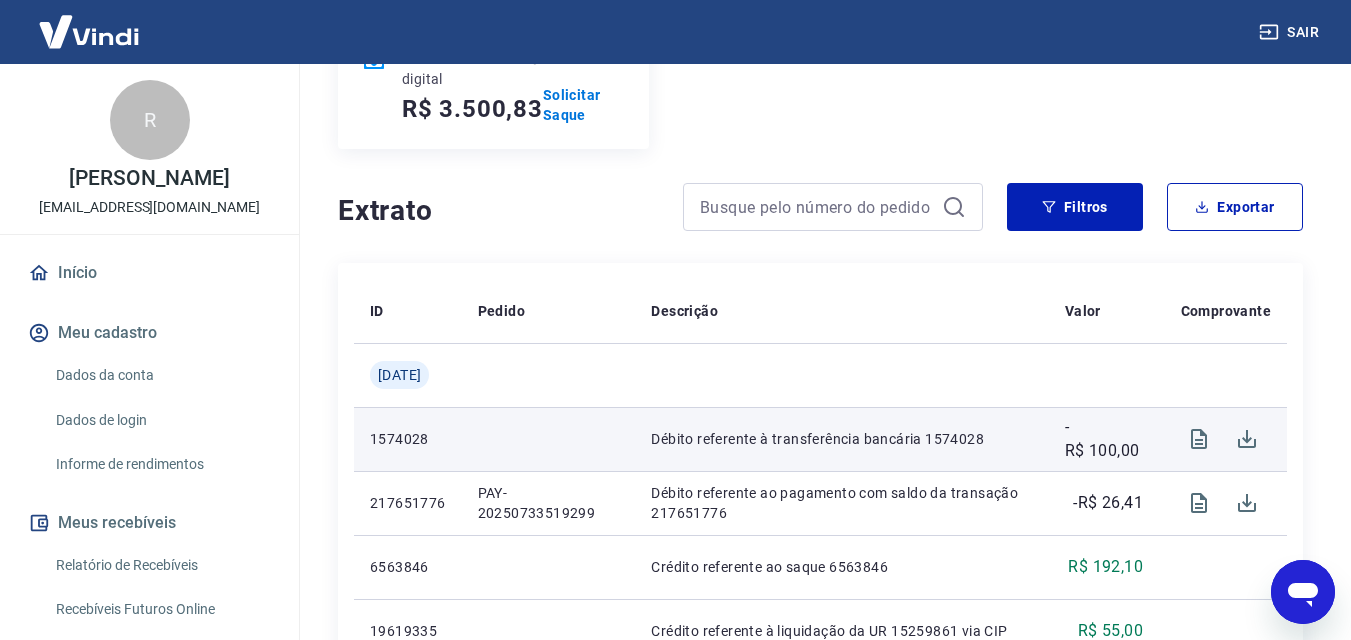 scroll, scrollTop: 100, scrollLeft: 0, axis: vertical 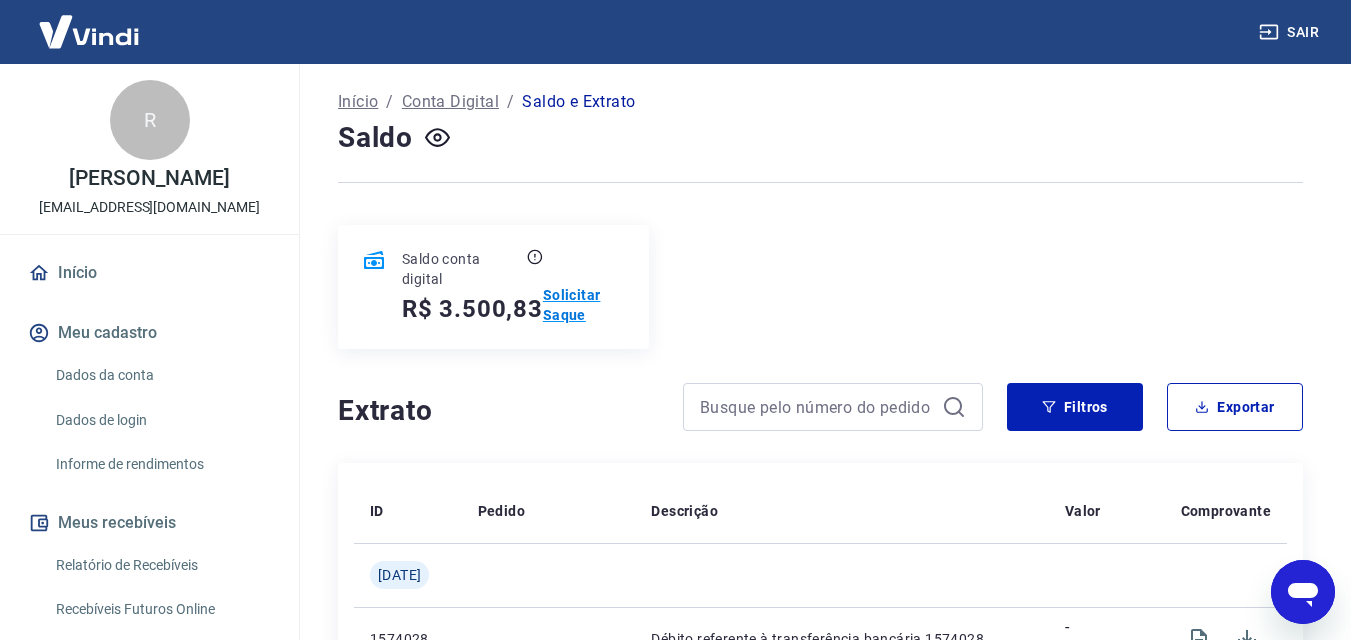 click on "Solicitar Saque" at bounding box center (584, 305) 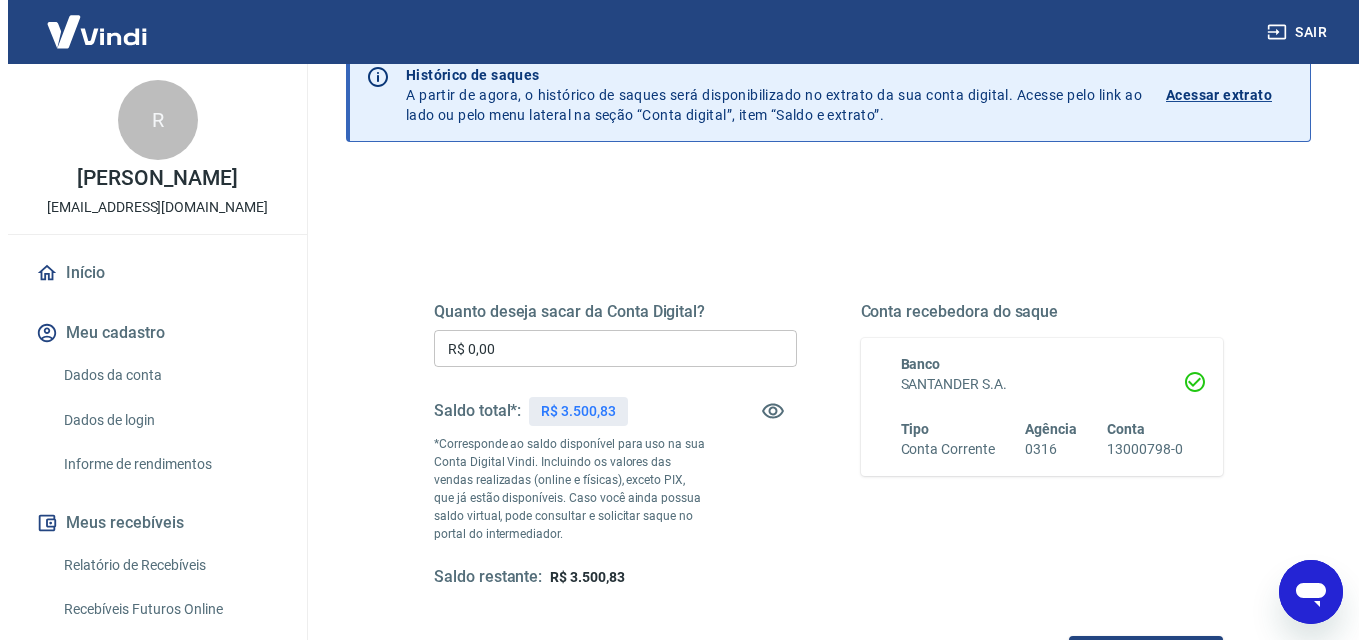 scroll, scrollTop: 200, scrollLeft: 0, axis: vertical 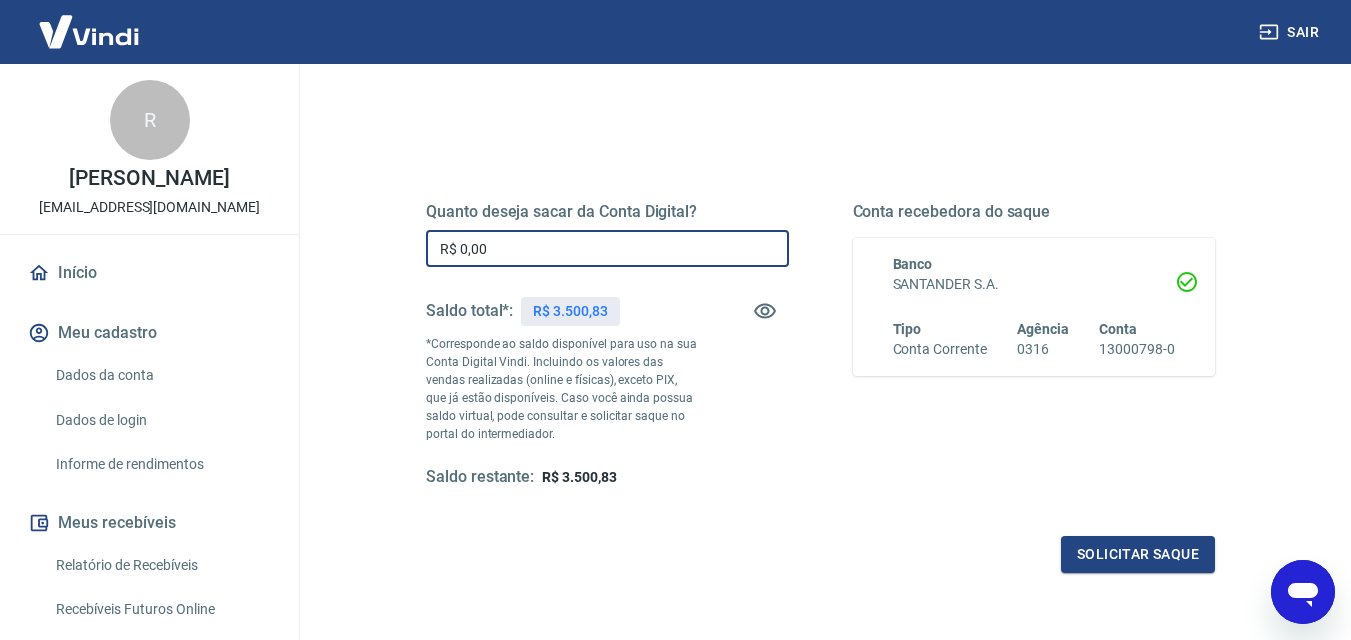 click on "R$ 0,00" at bounding box center (607, 248) 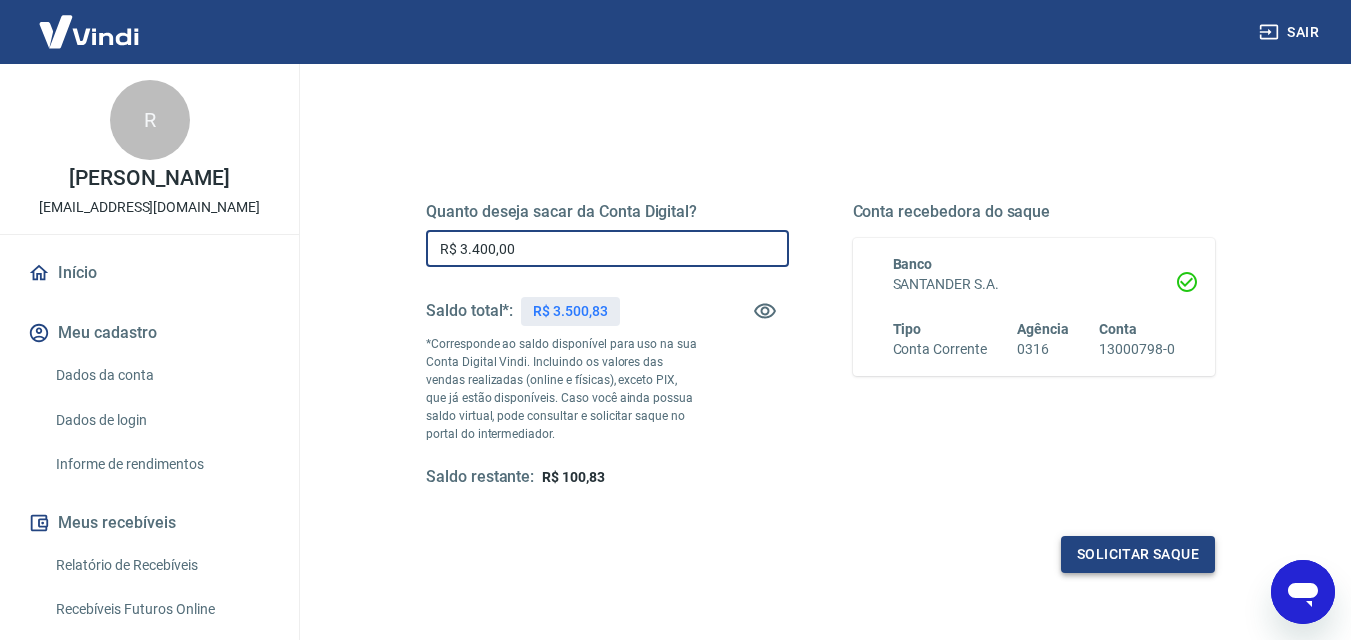 type on "R$ 3.400,00" 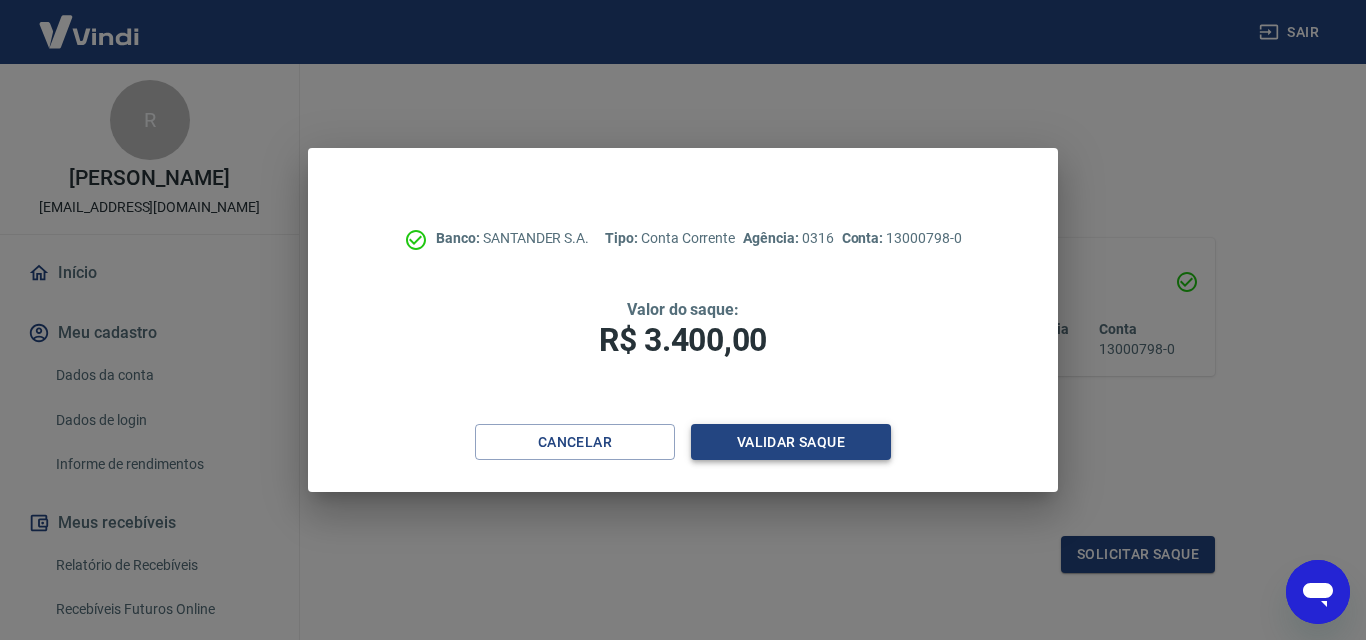 click on "Validar saque" at bounding box center (791, 442) 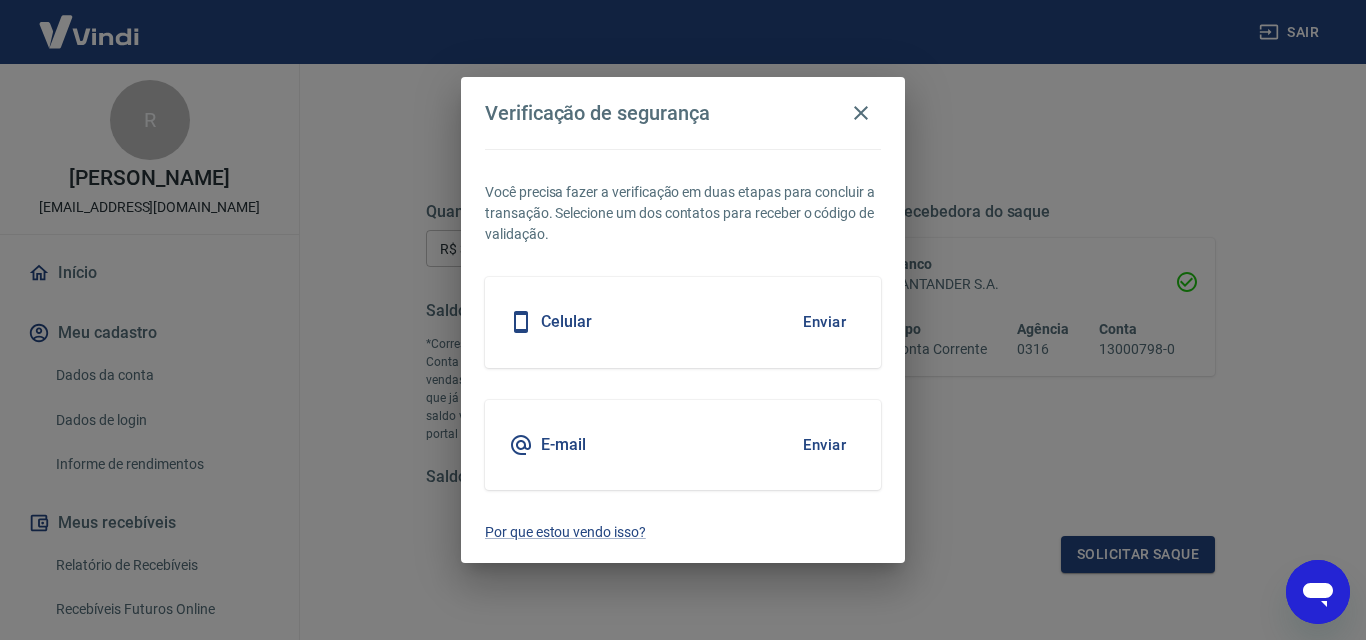 click on "Enviar" at bounding box center [824, 445] 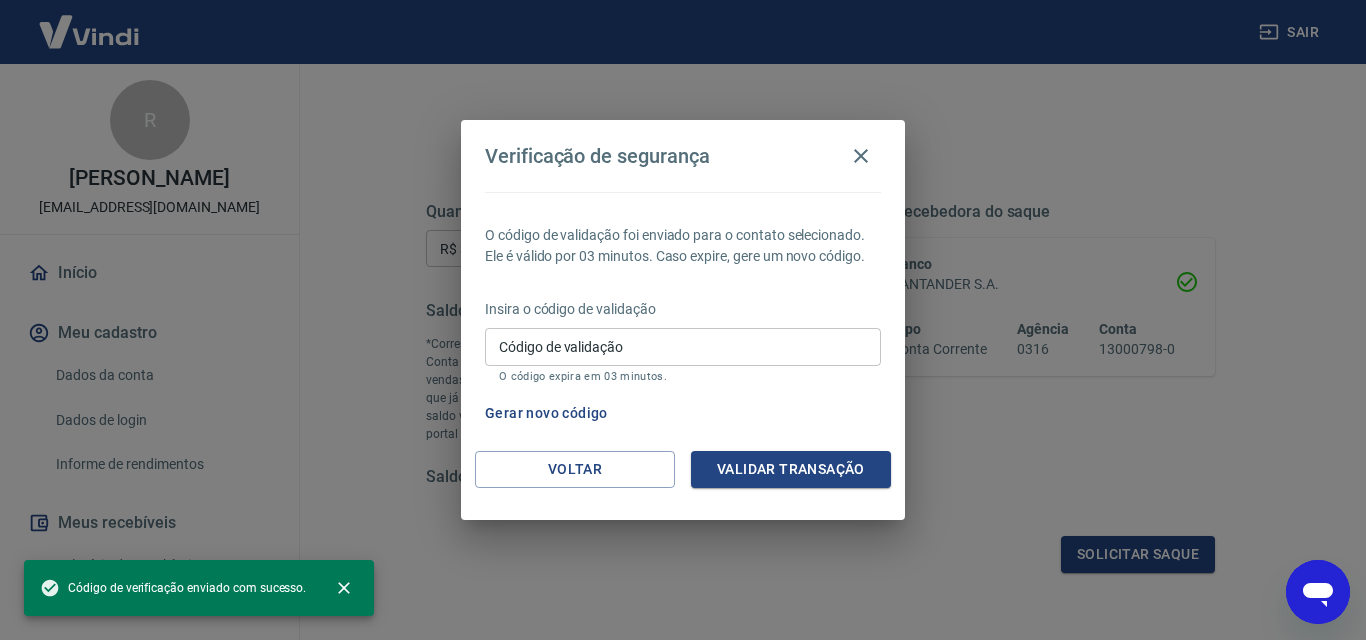 click on "Código de validação" at bounding box center (683, 346) 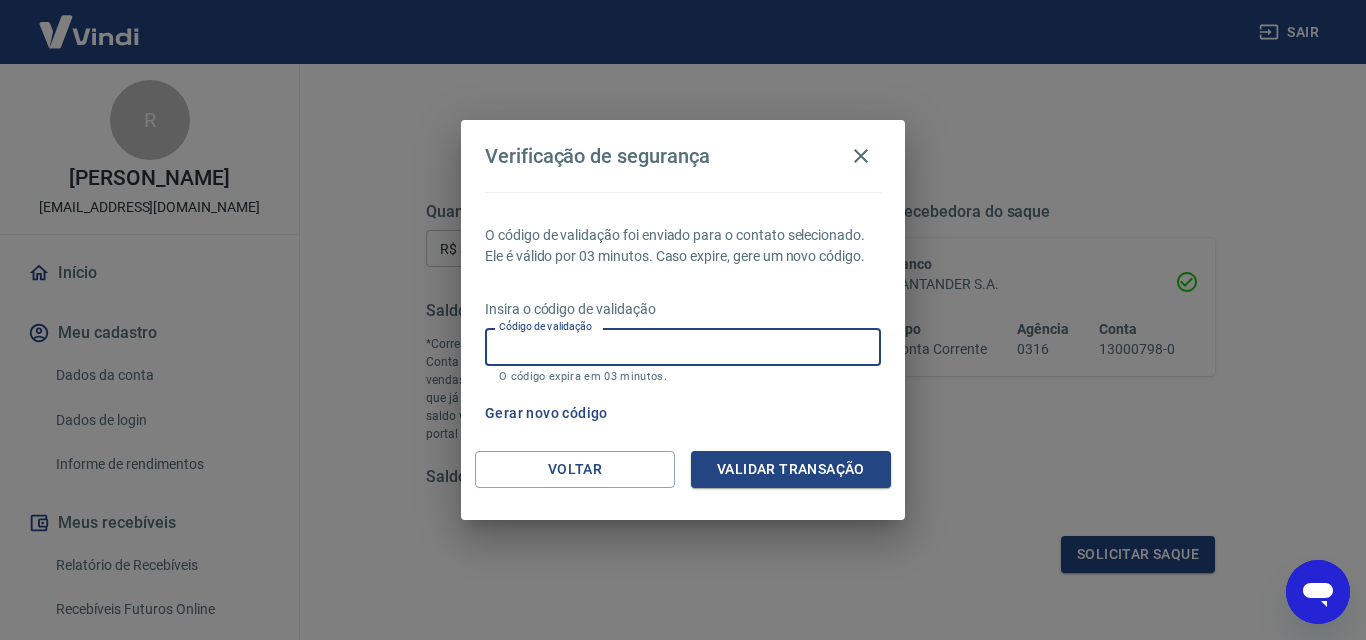 paste on "521141" 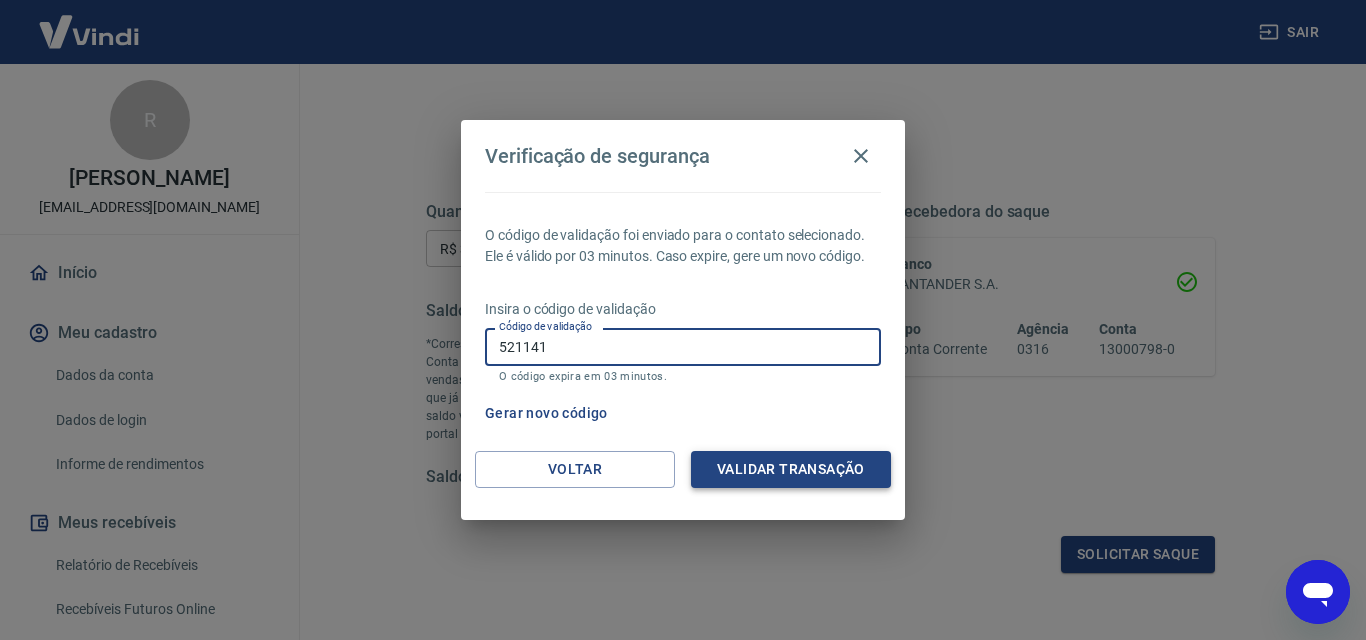 type on "521141" 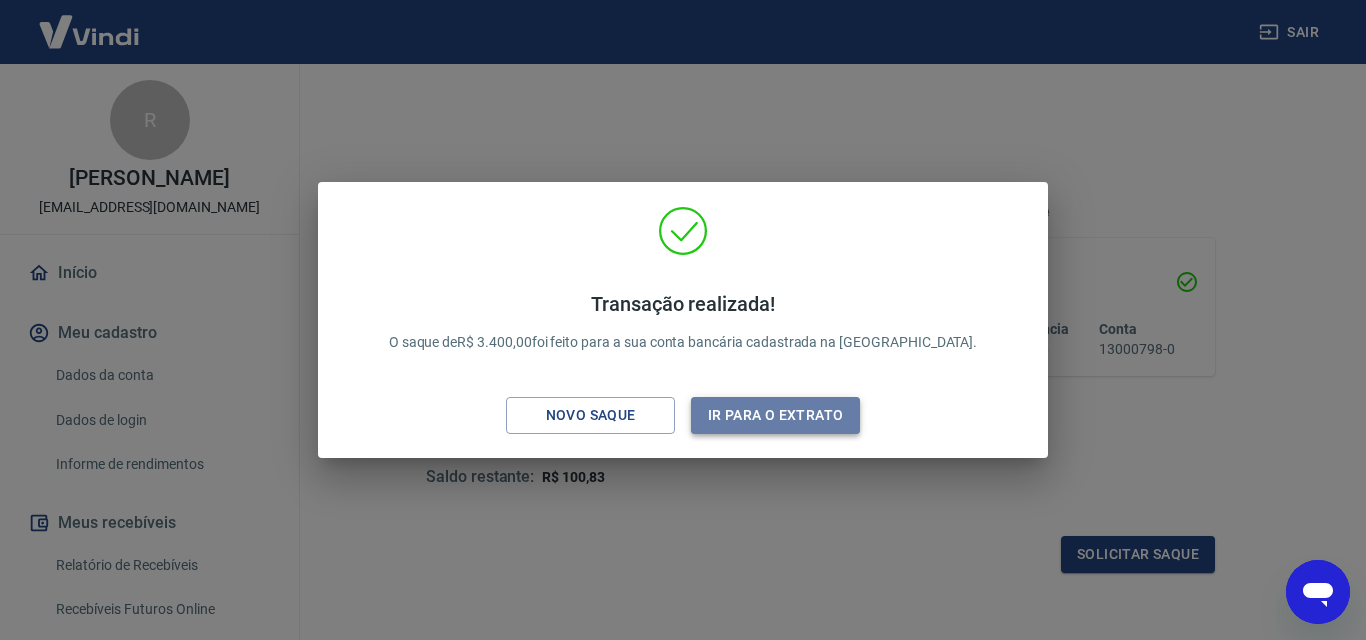 click on "Ir para o extrato" at bounding box center [775, 415] 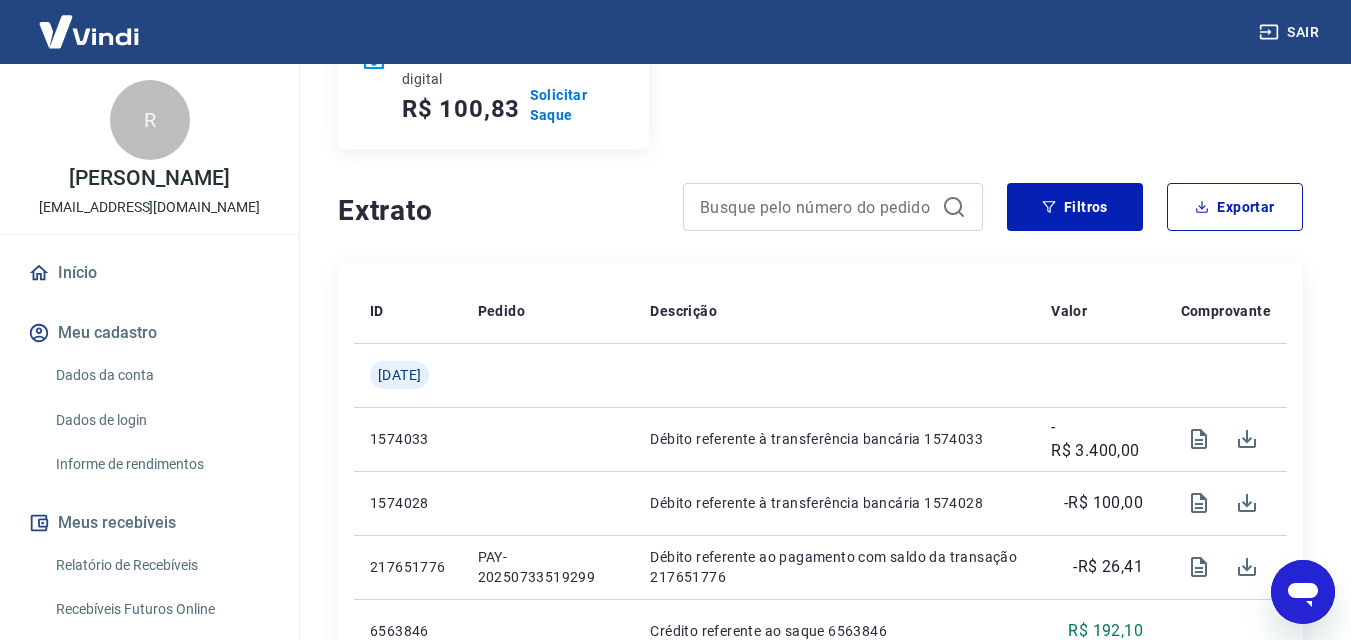 scroll, scrollTop: 400, scrollLeft: 0, axis: vertical 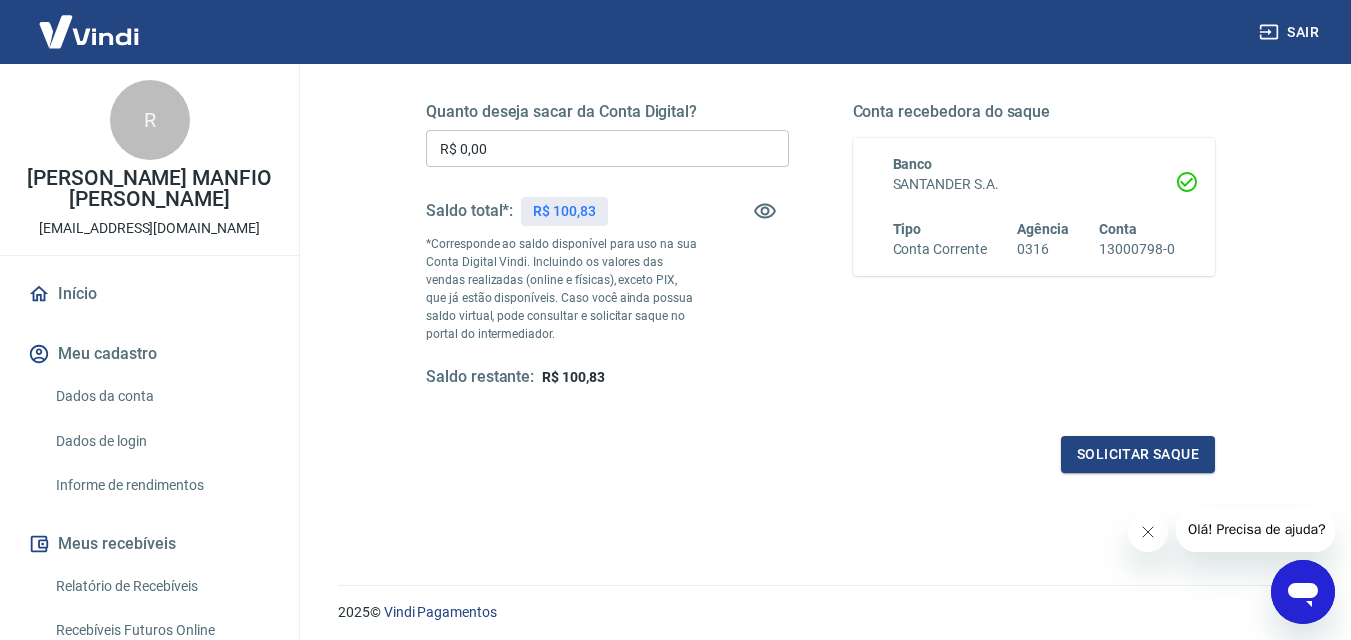 click 